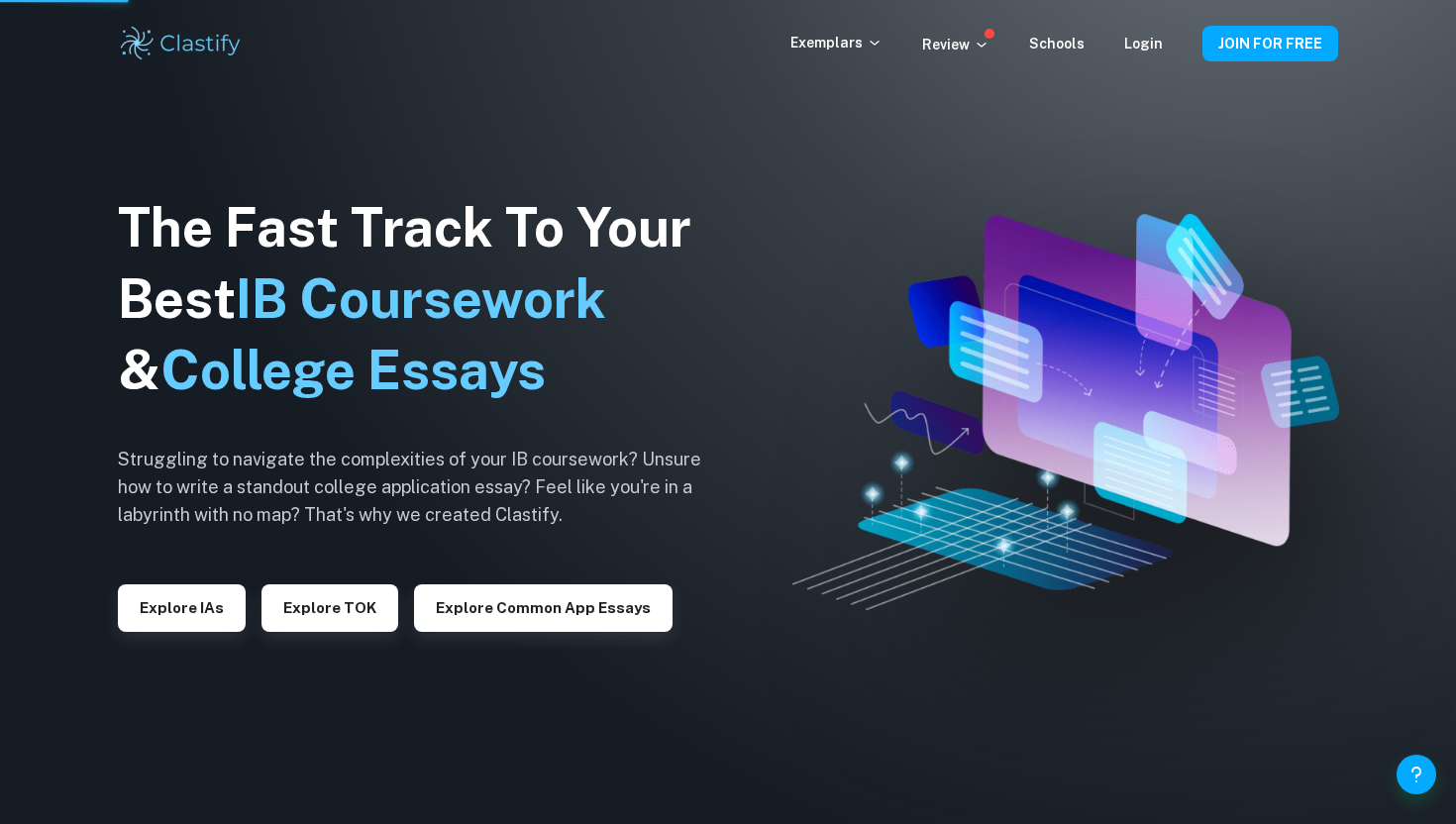 scroll, scrollTop: 0, scrollLeft: 0, axis: both 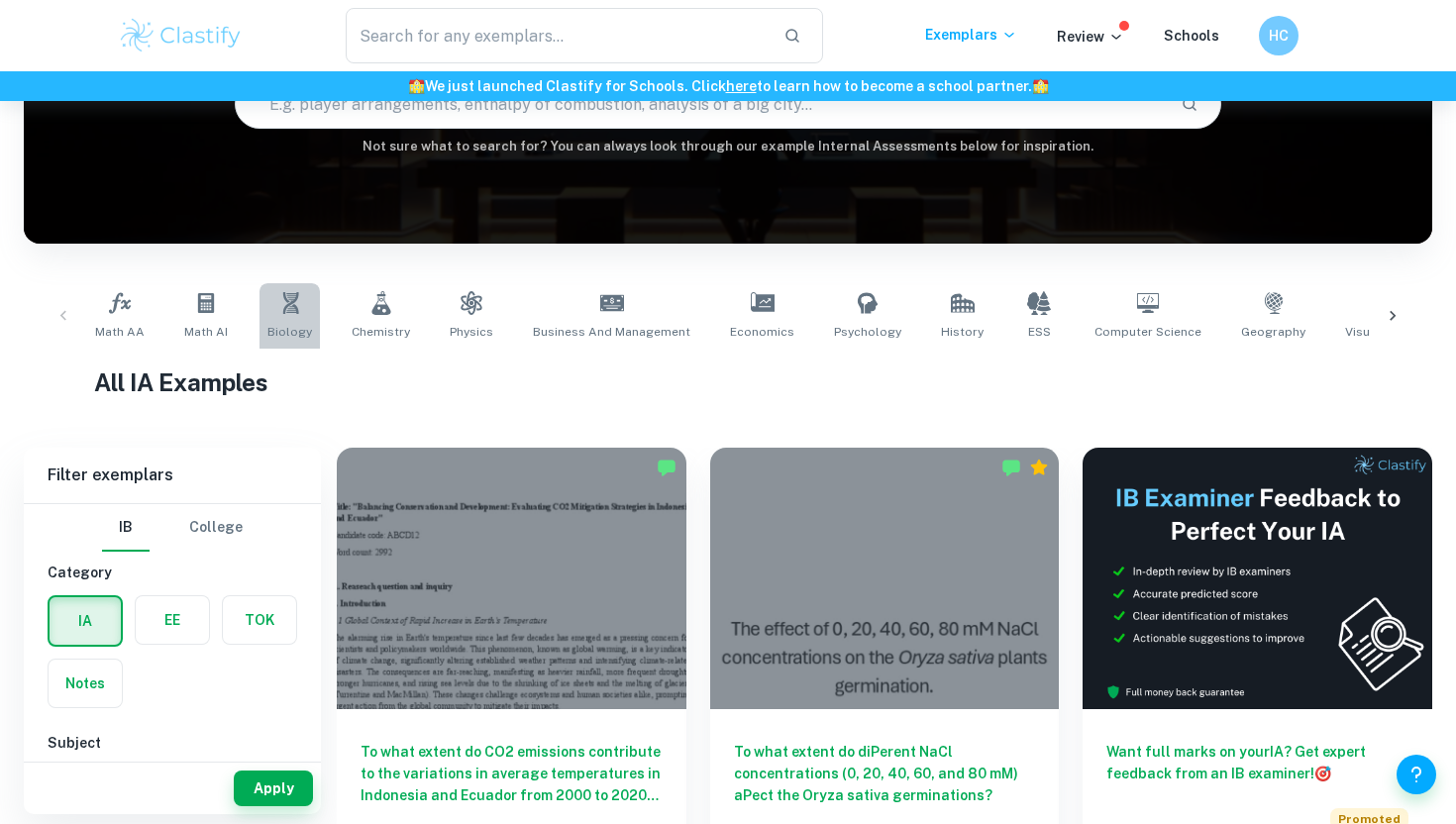 click 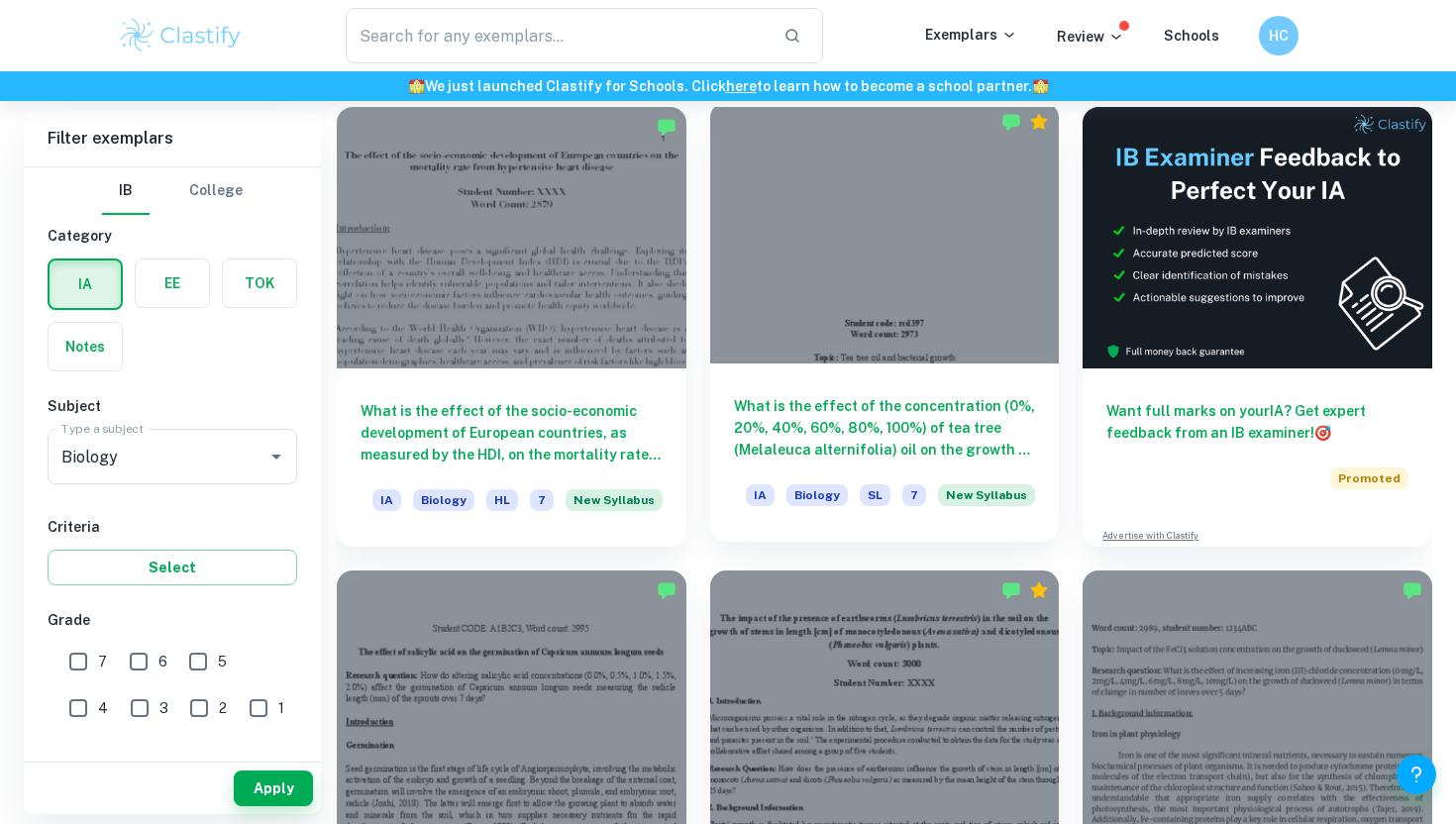 scroll, scrollTop: 583, scrollLeft: 0, axis: vertical 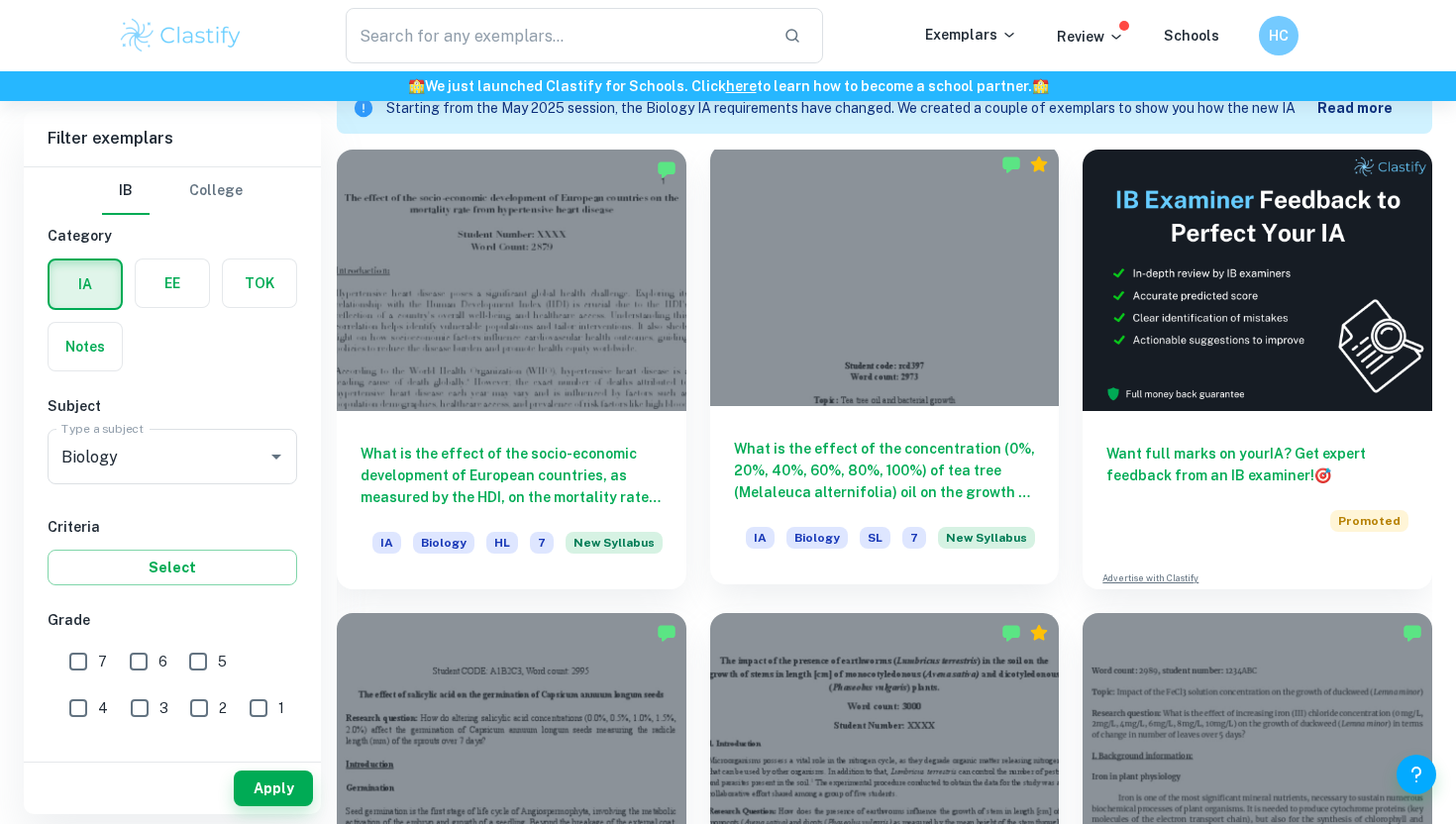 click at bounding box center [884, 275] 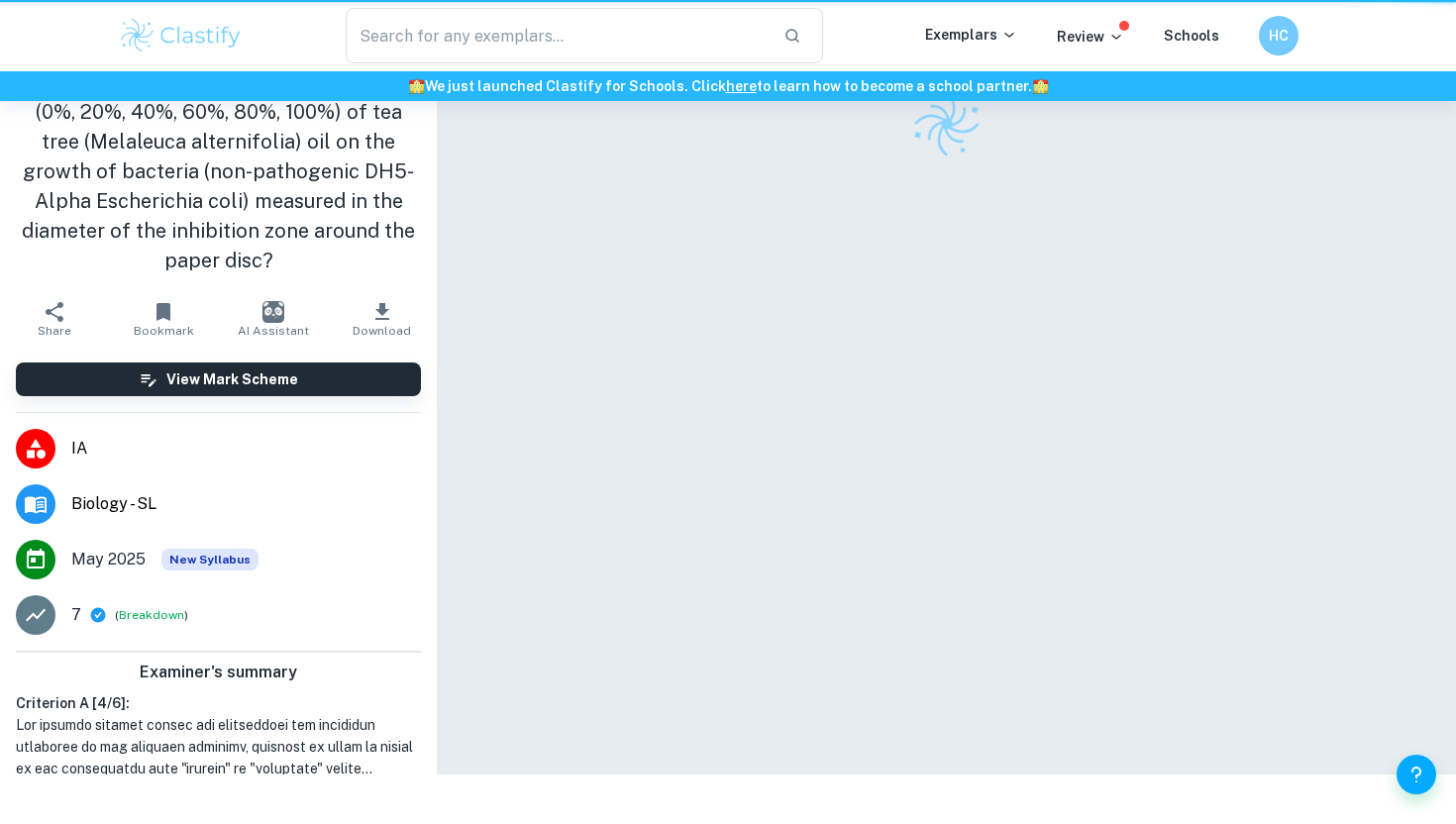 scroll, scrollTop: 0, scrollLeft: 0, axis: both 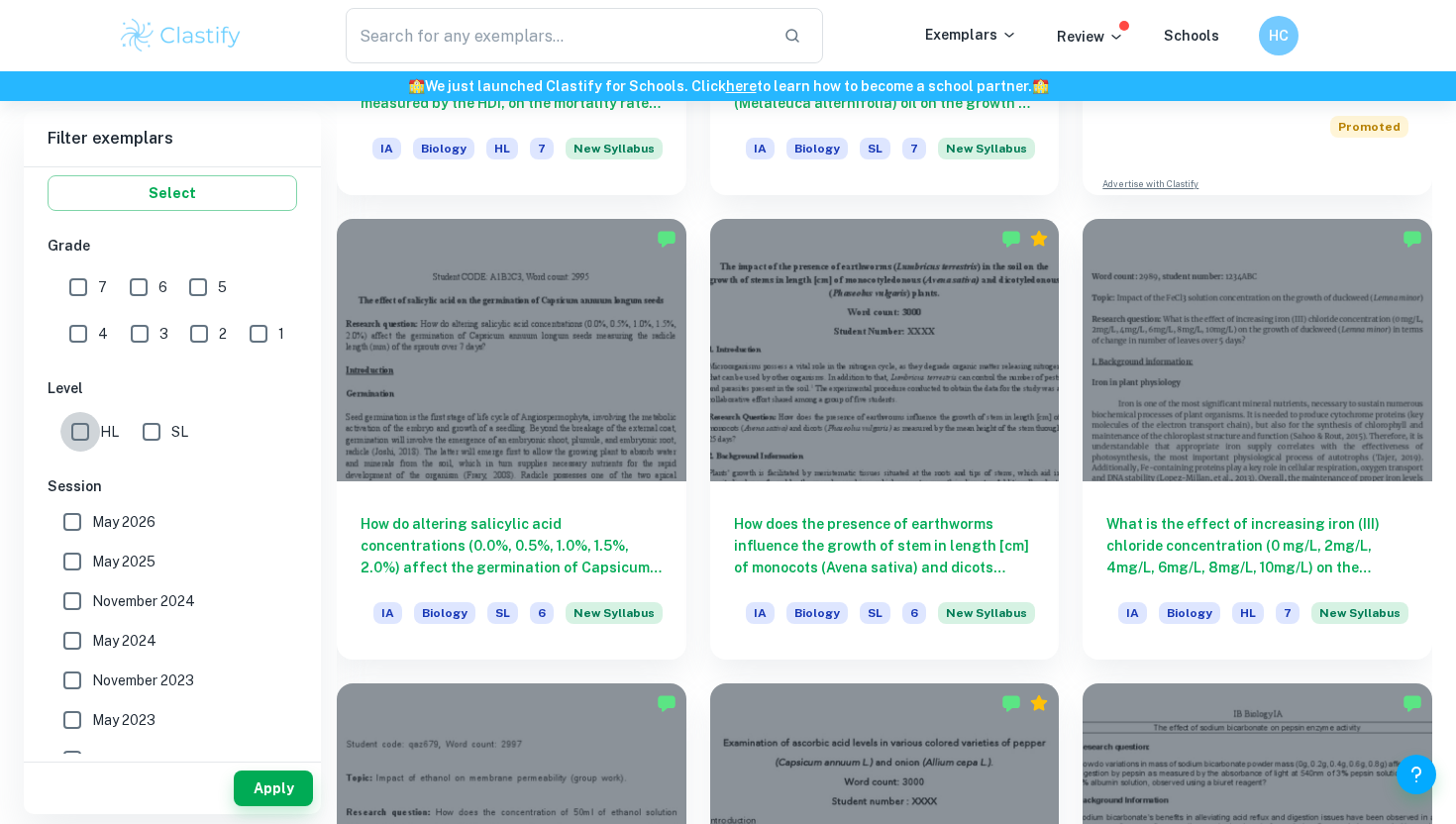 click on "HL" at bounding box center (80, 432) 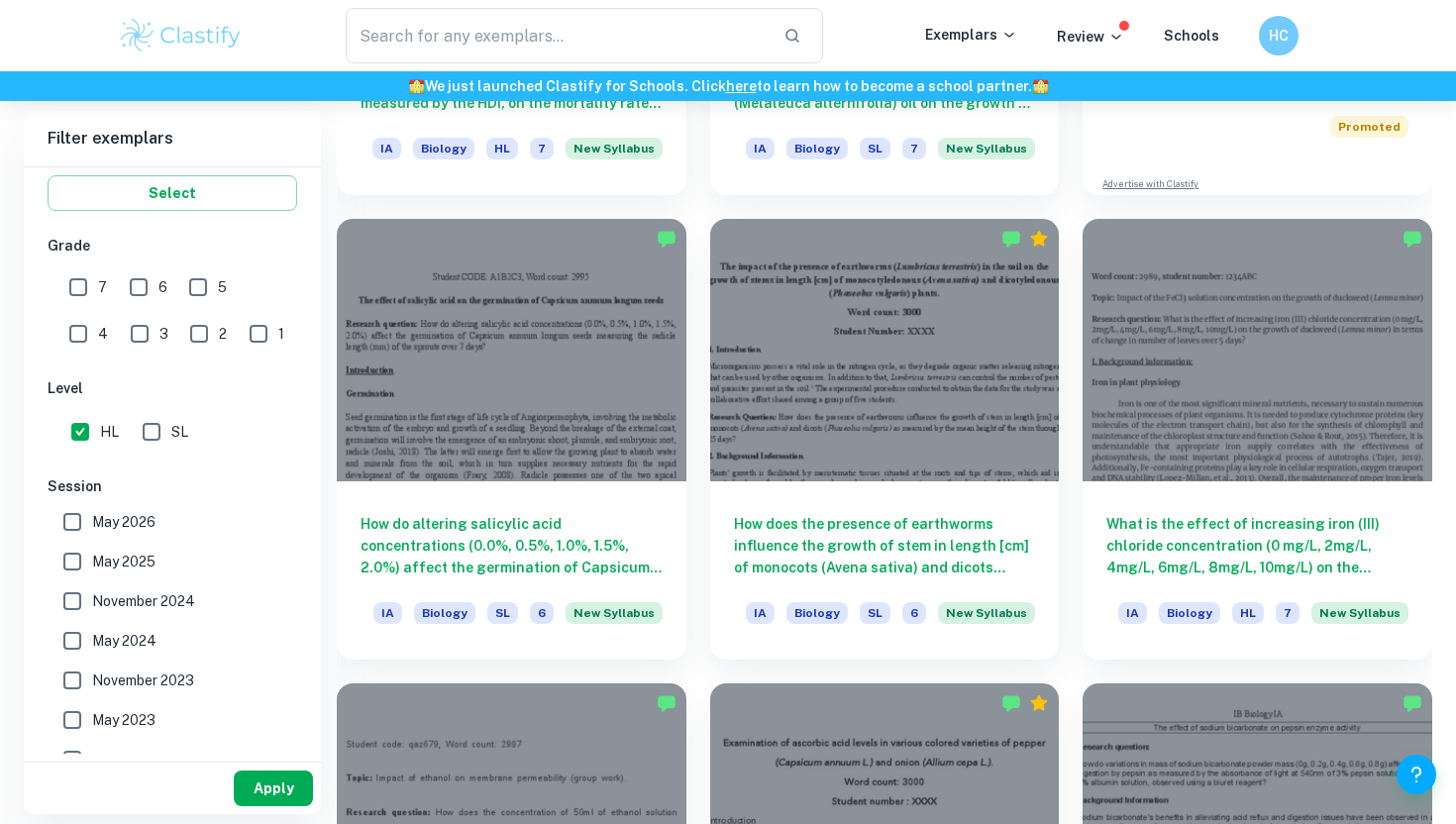 click on "Apply" at bounding box center (273, 788) 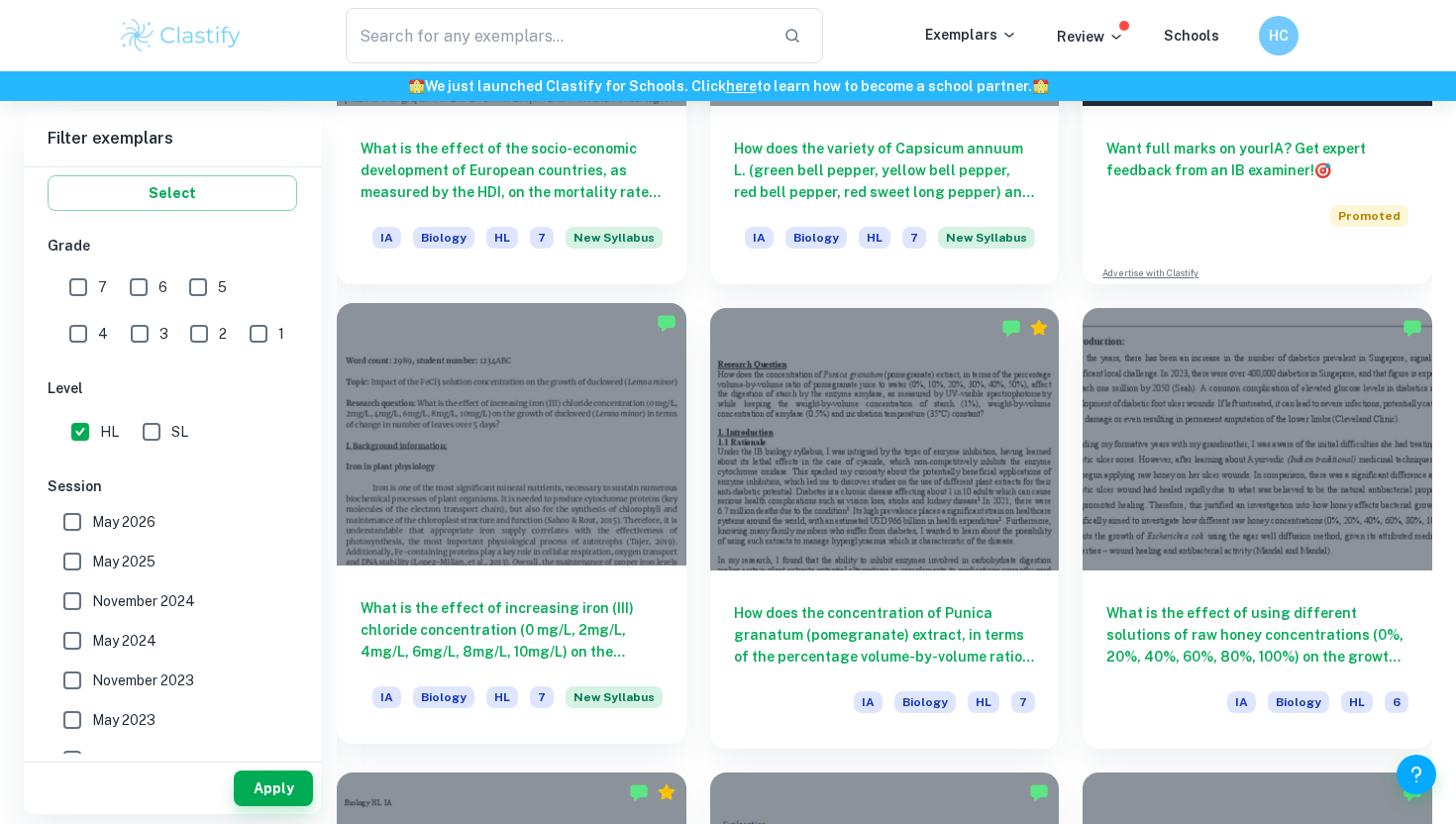 scroll, scrollTop: 881, scrollLeft: 0, axis: vertical 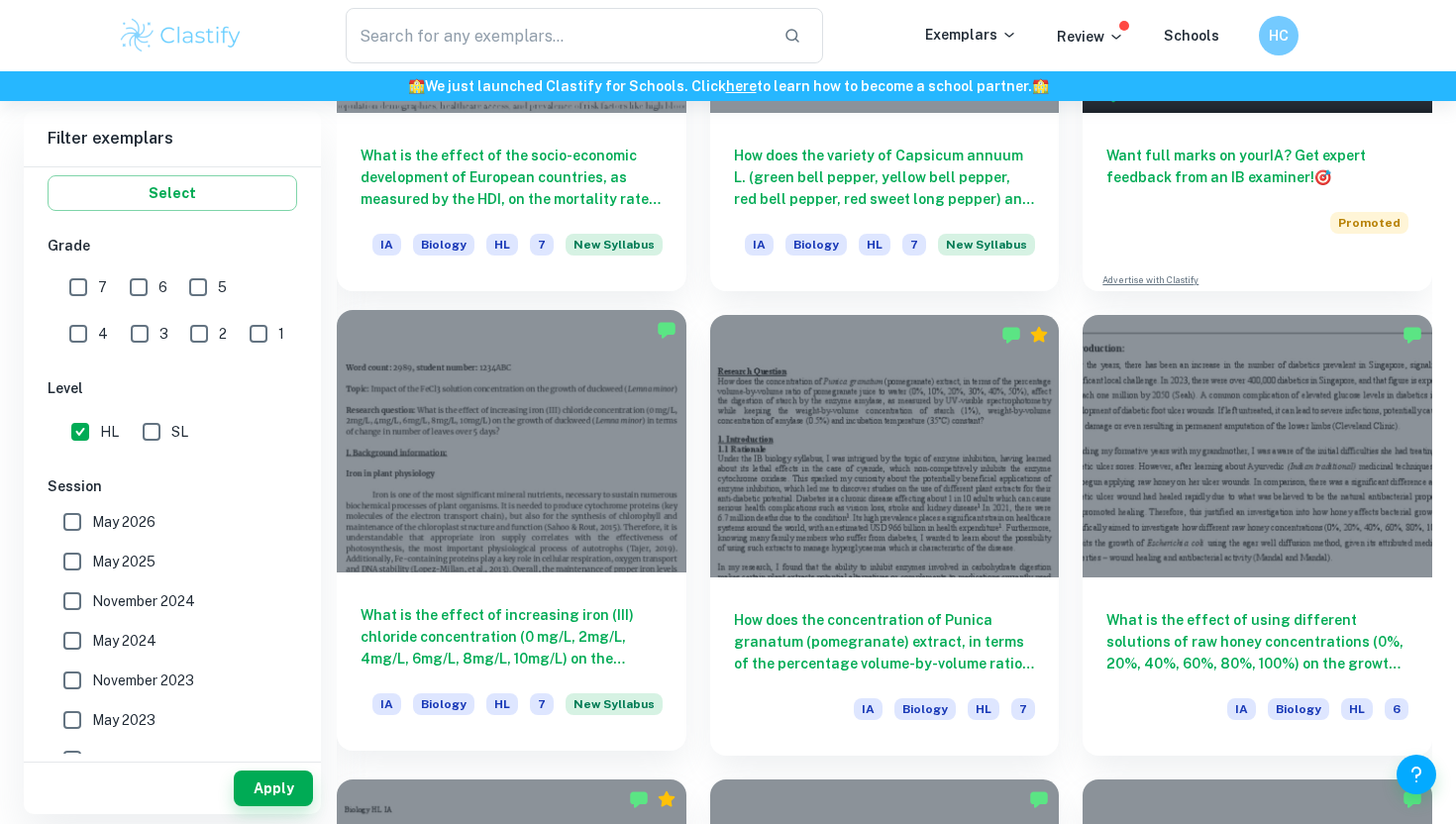 click at bounding box center [511, 441] 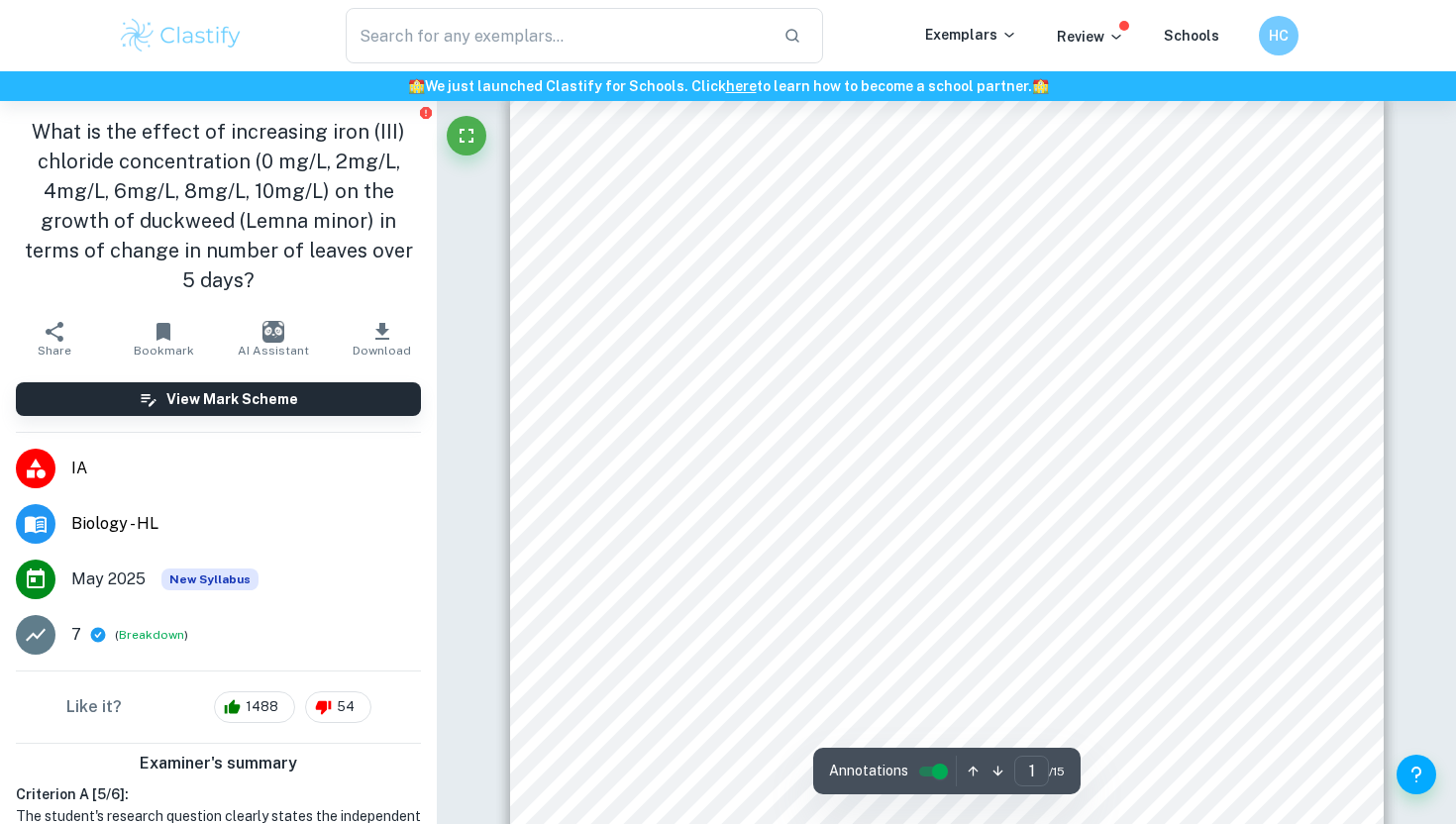 scroll, scrollTop: 31, scrollLeft: 0, axis: vertical 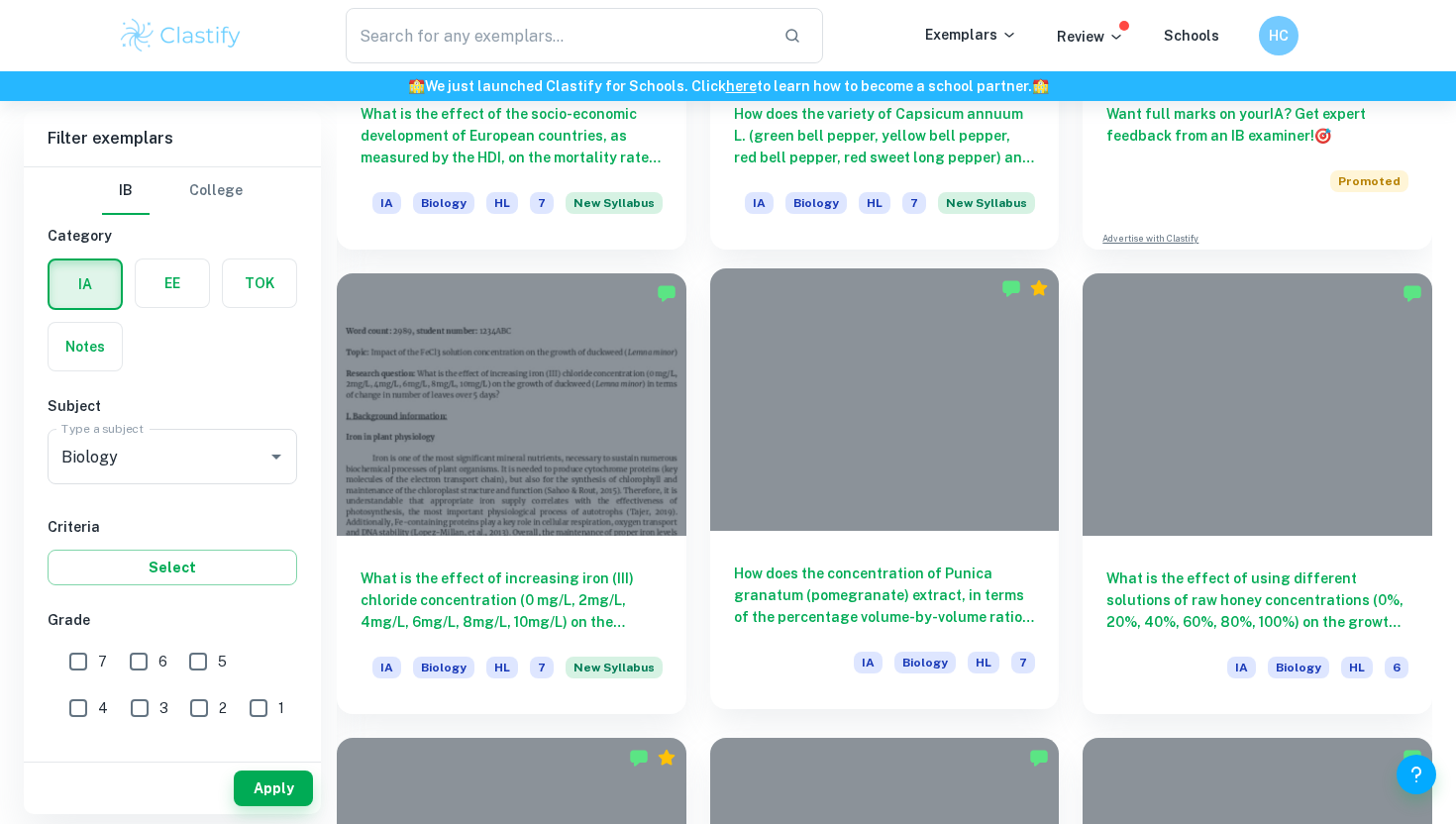 click at bounding box center [884, 399] 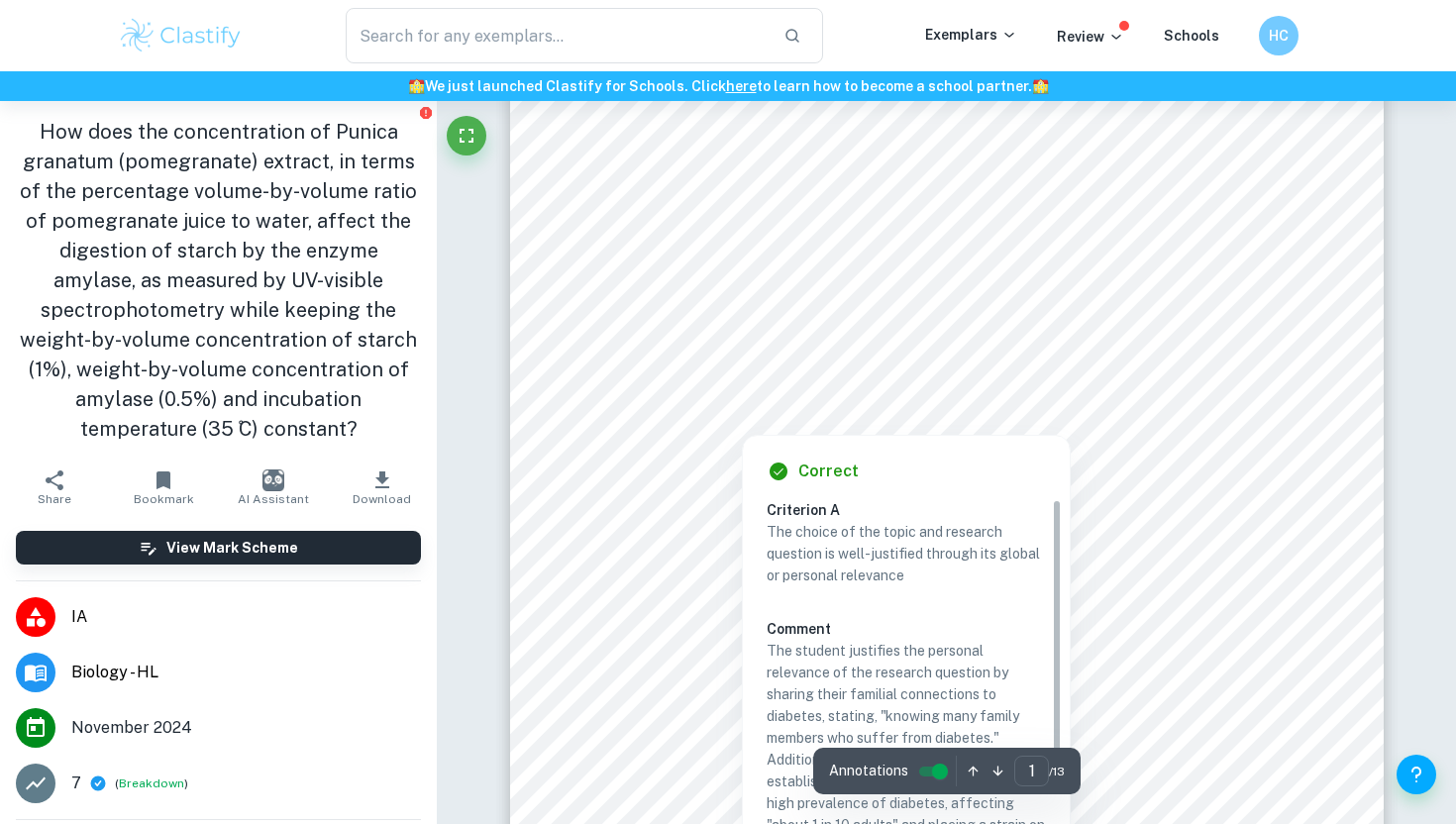 scroll, scrollTop: 0, scrollLeft: 0, axis: both 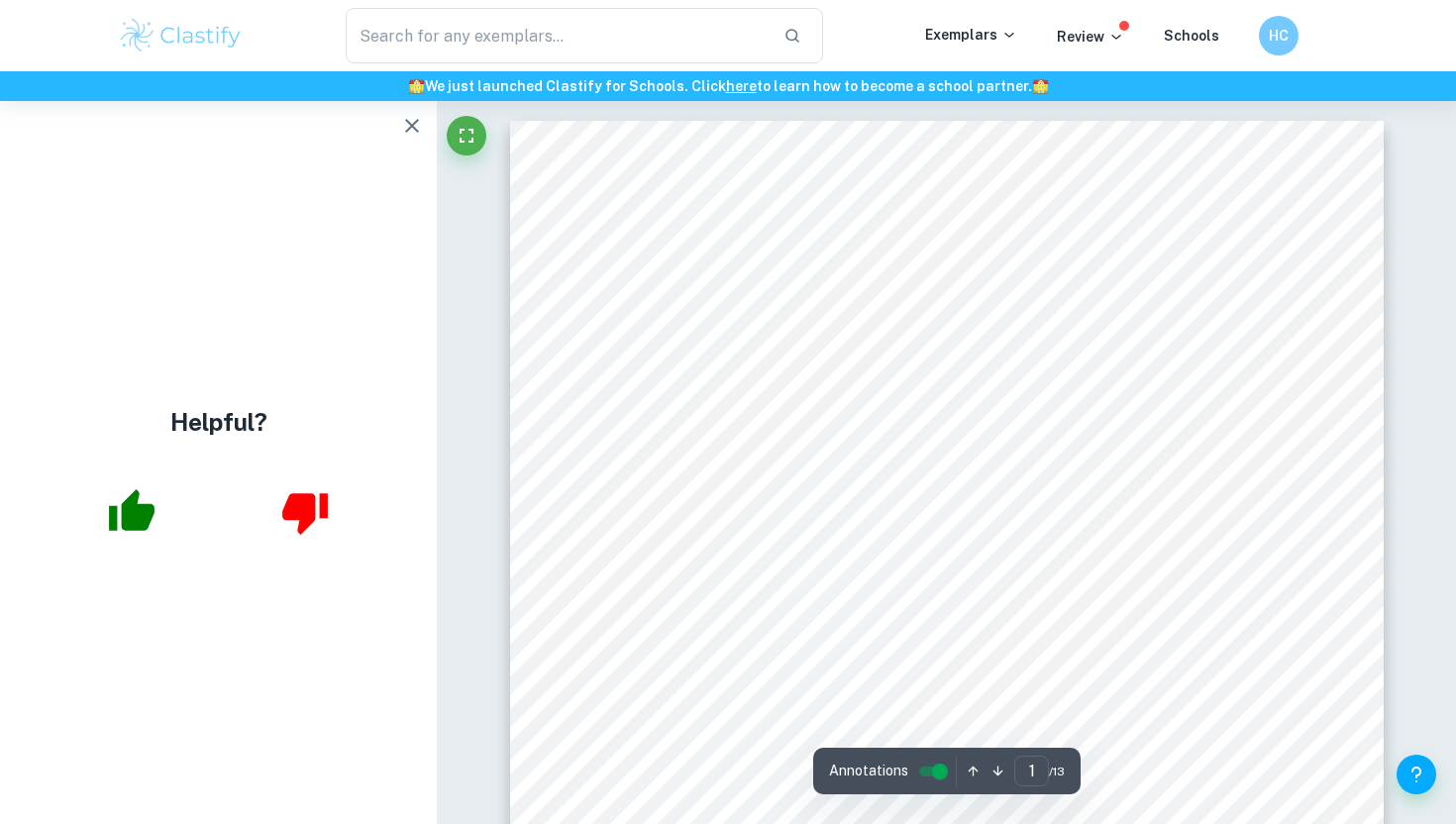 click 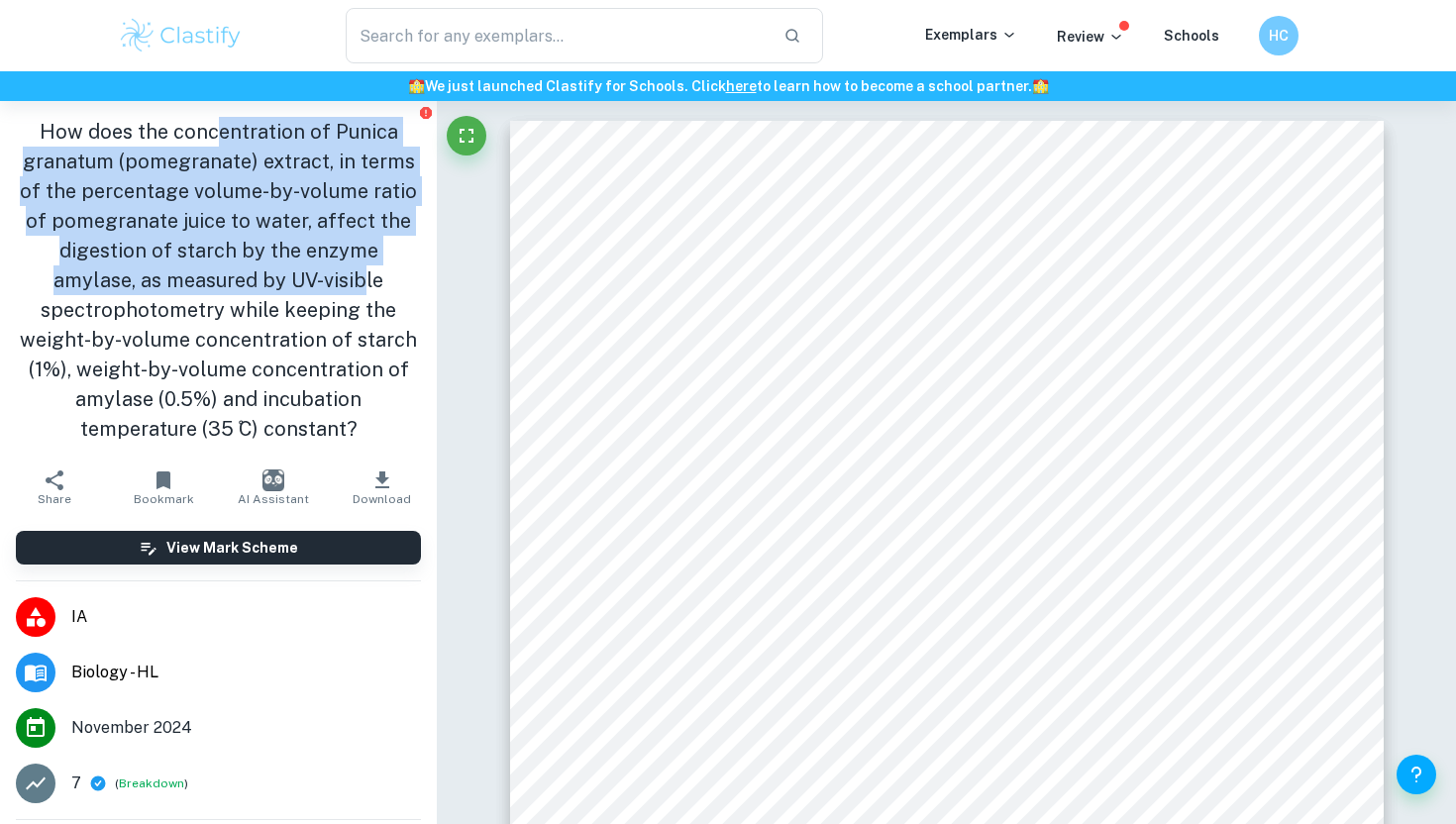 drag, startPoint x: 216, startPoint y: 139, endPoint x: 322, endPoint y: 287, distance: 182.04395 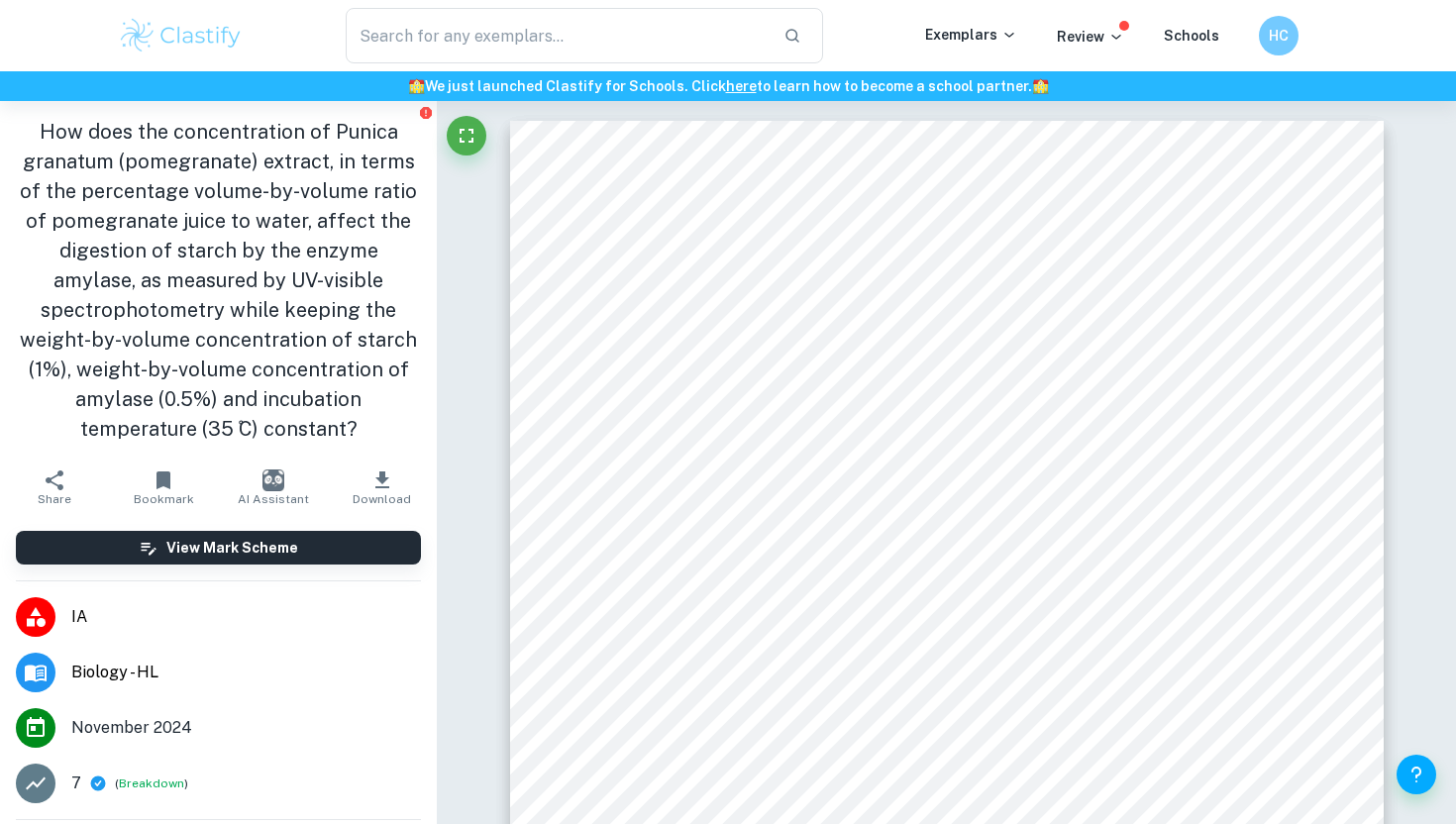click on "How does the concentration of Punica granatum (pomegranate) extract, in terms of the percentage volume-by-volume ratio of pomegranate juice to water, affect the digestion of starch by the enzyme amylase, as measured by UV-visible spectrophotometry while keeping the weight-by-volume concentration of starch (1%), weight-by-volume concentration of amylase (0.5%) and incubation temperature (35 ̊C) constant?" at bounding box center [218, 280] 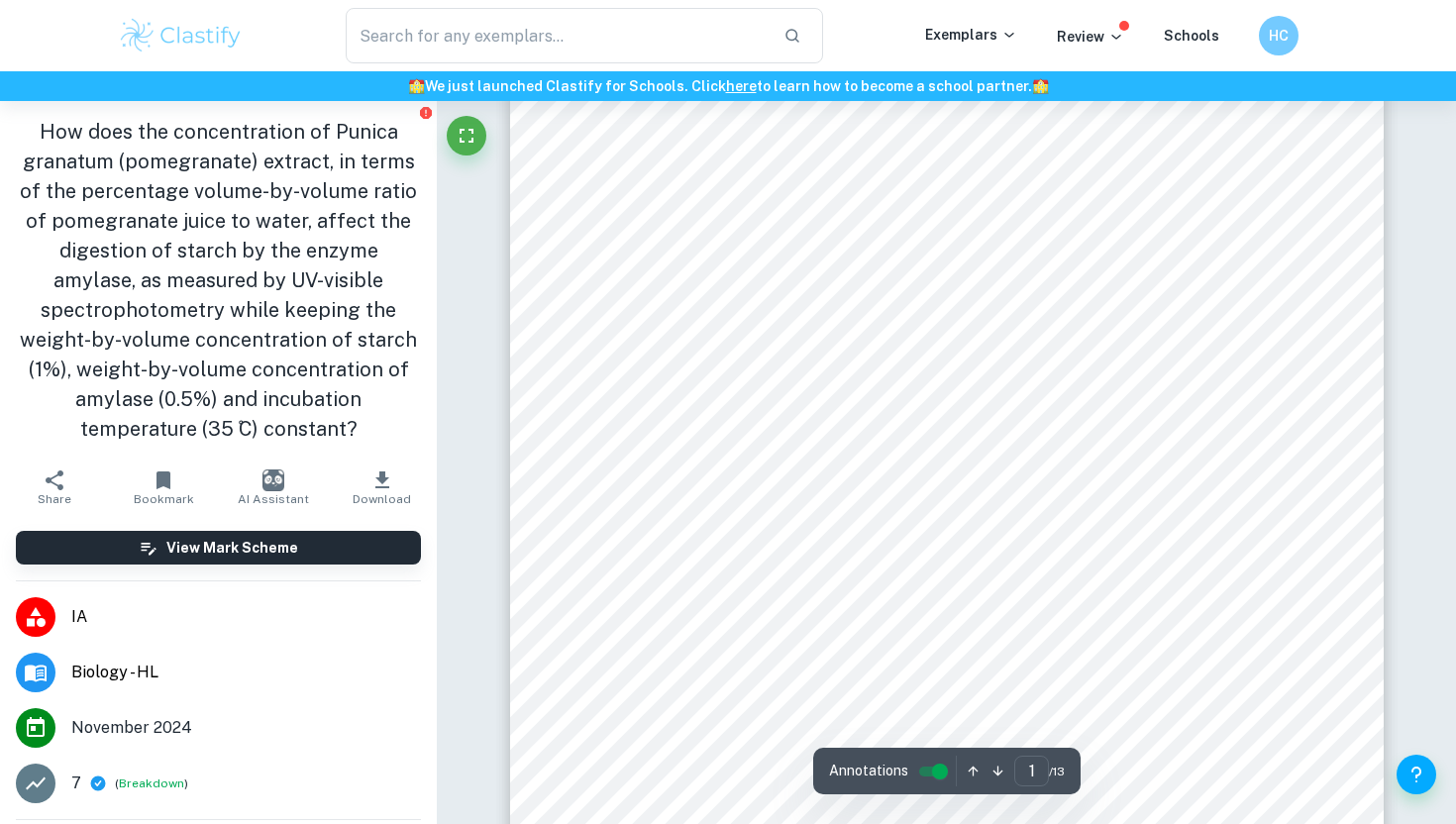 scroll, scrollTop: 183, scrollLeft: 0, axis: vertical 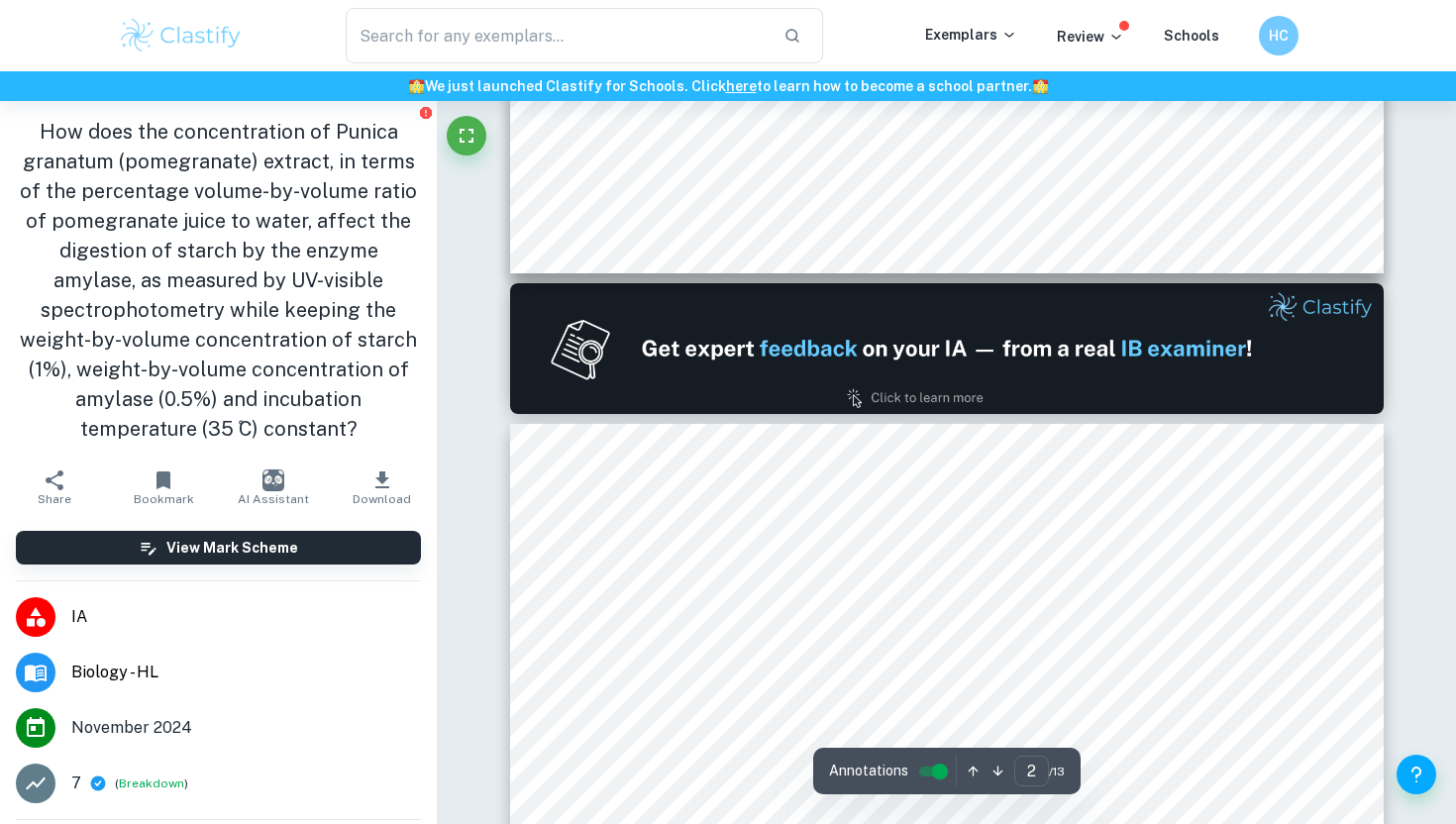 type on "1" 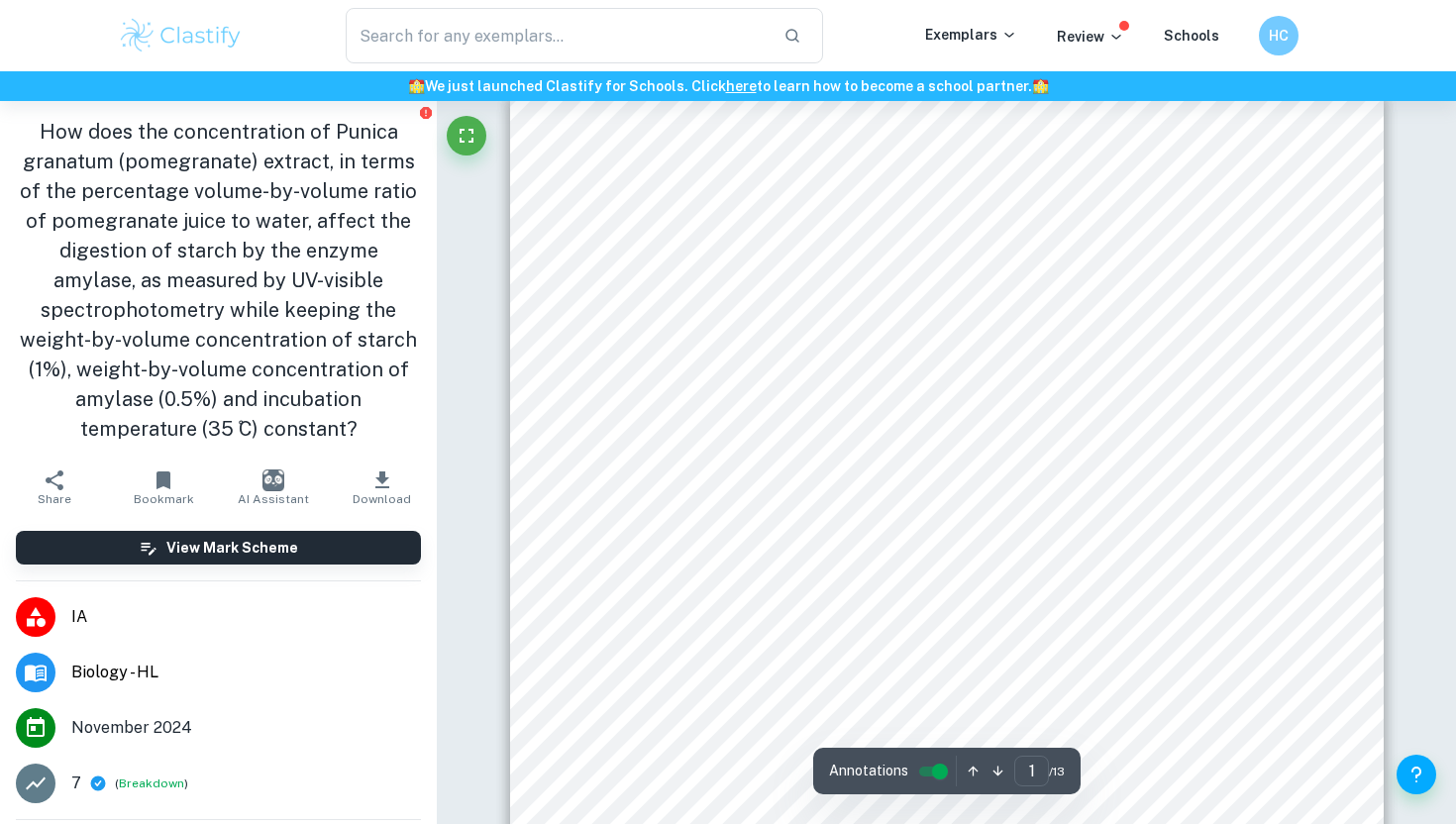 scroll, scrollTop: 36, scrollLeft: 0, axis: vertical 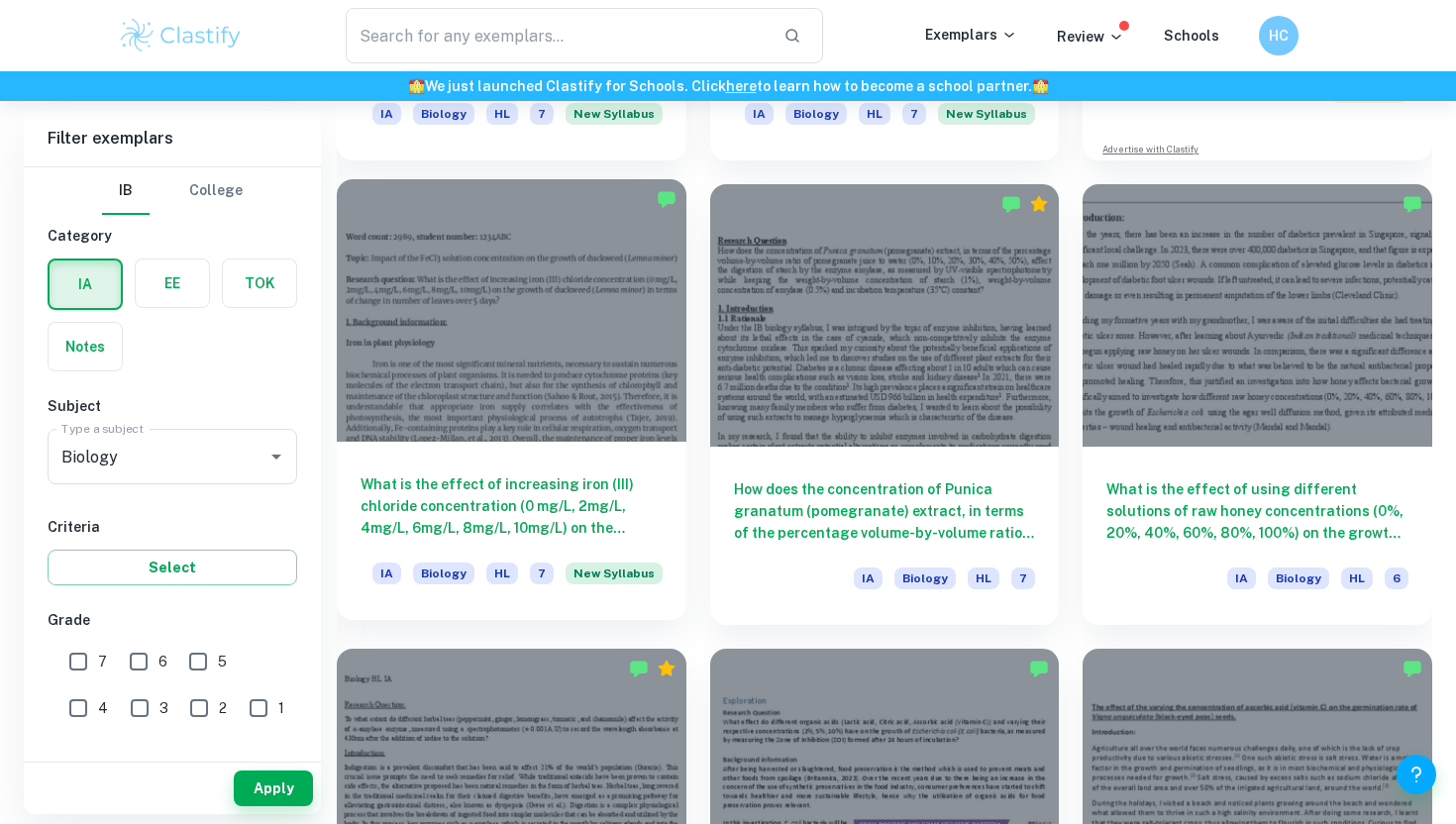 click at bounding box center [511, 310] 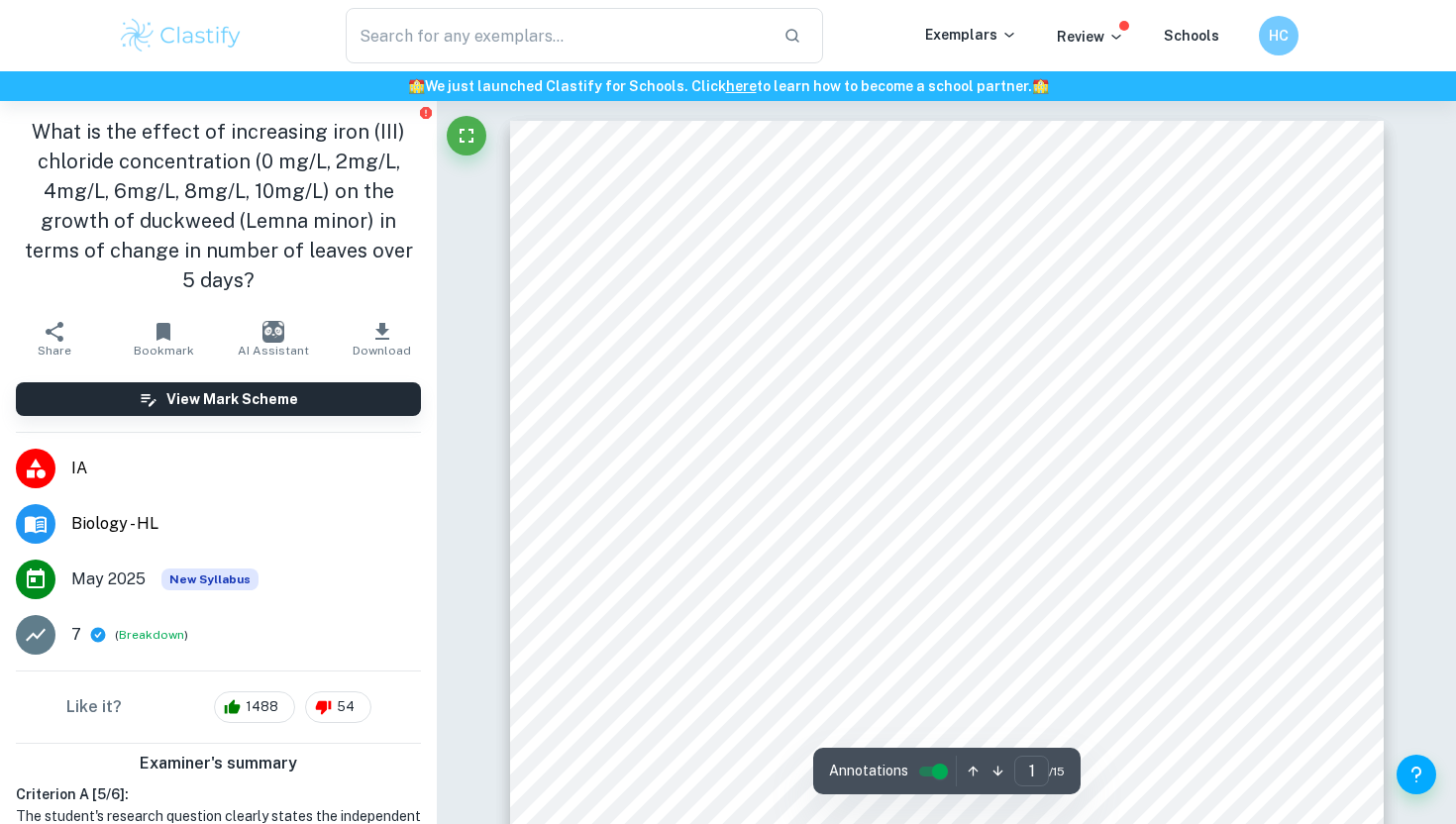 scroll, scrollTop: 21, scrollLeft: 0, axis: vertical 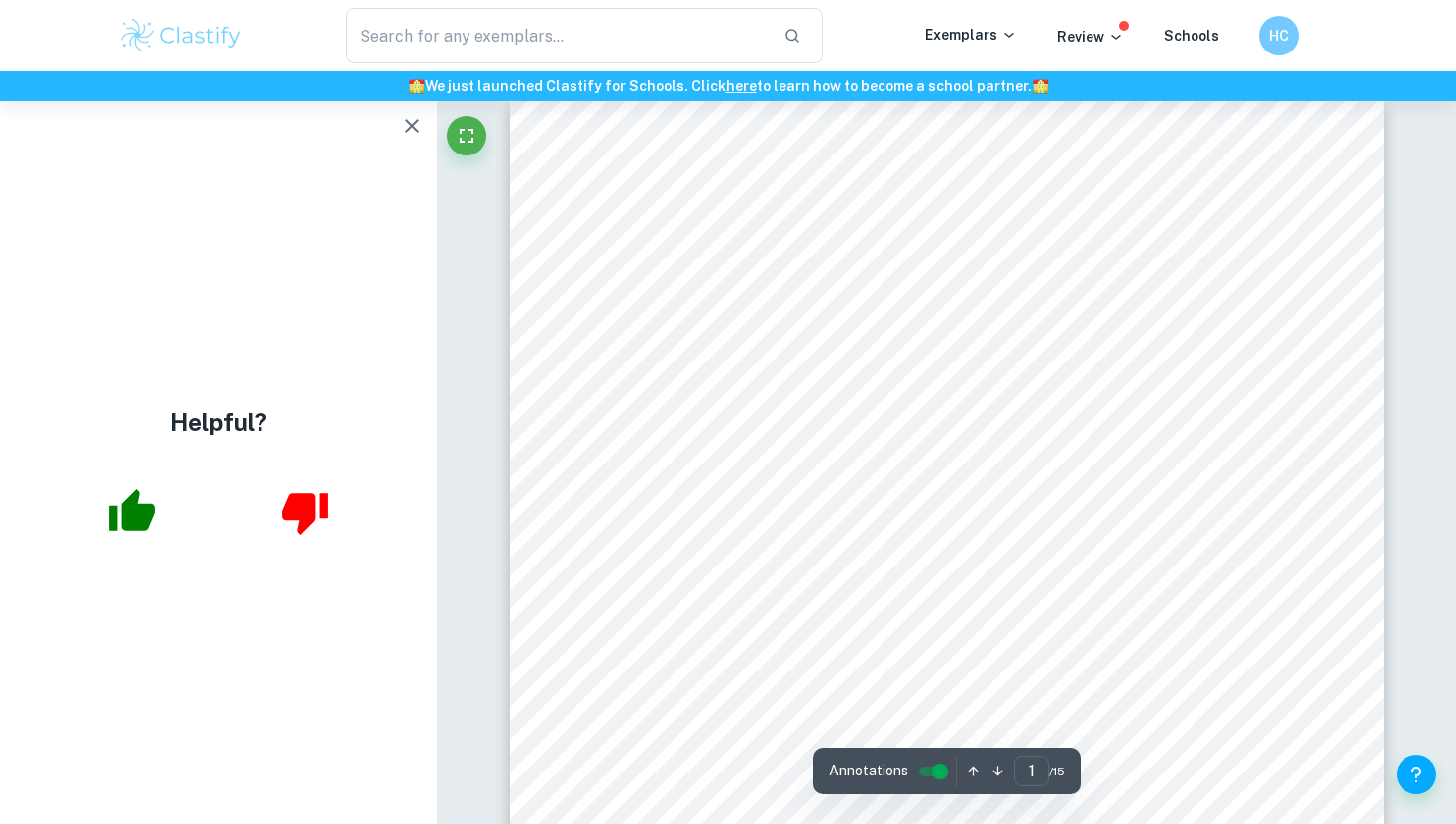 click 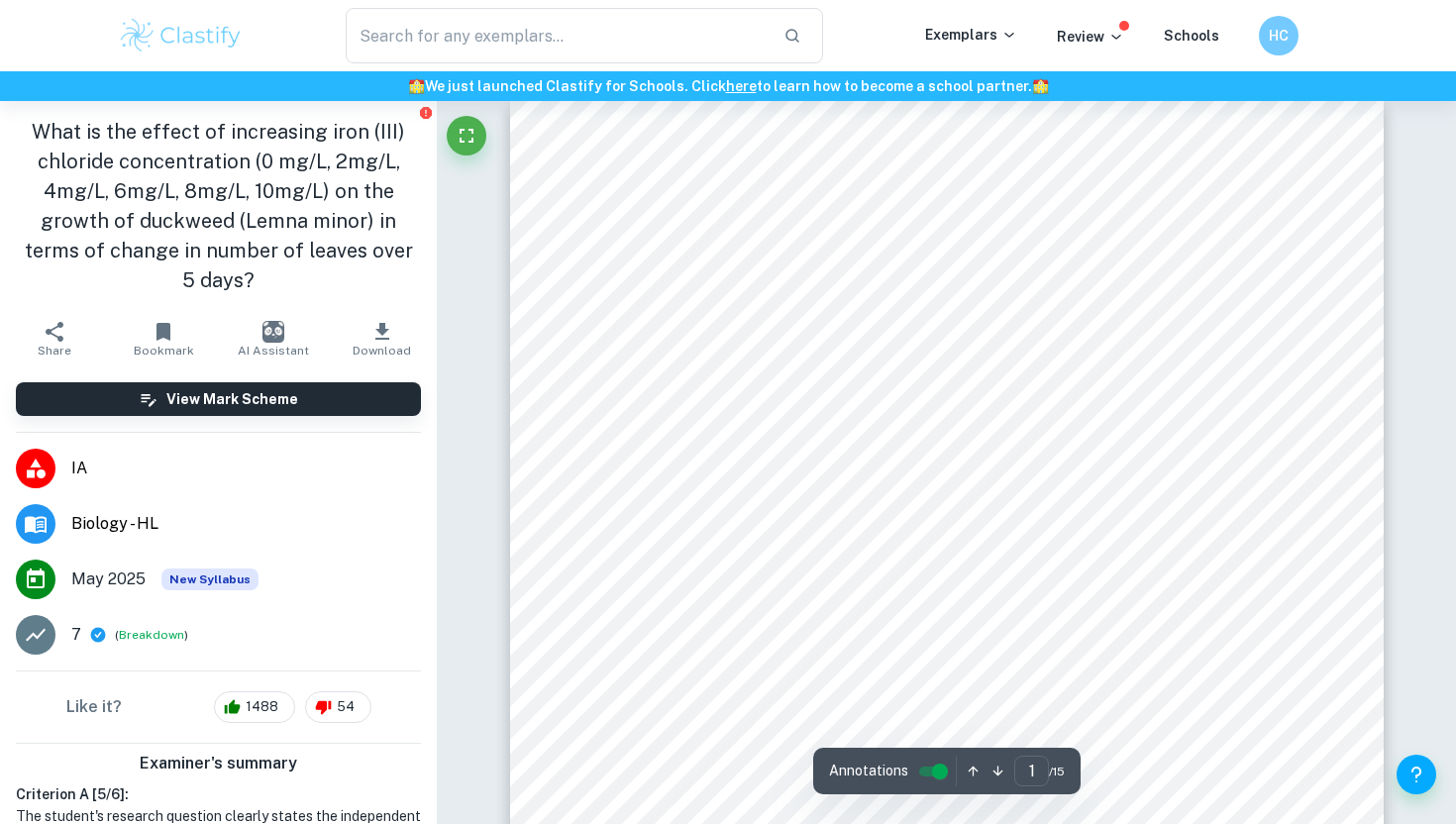 click on "Word count: [WORD COUNT] , student number: [STUDENT ID] Topic: Impact of the FeCl3 solution concentration on the growth of duckweed ( Lemna minor ) Research question: What is the effect of increasing iron (III) chloride concentration (0 mg/L, 2mg/L, 4mg/L, 6mg/L, 8mg/L, 10mg/L) on the growth of duckweed ( Lemna minor ) in terms of change in number of leaves over 5 days? I. Background information: Iron in plant physiology Iron is one of the most significant mineral nutrients, necessary to sustain numerous biochemical processes of plant organisms. It is needed to produce cytochrome proteins (key molecules of the electron transport chain), but also for the synthesis of chlorophyll and maintenance of the chloroplast structure and function (Sahoo & Rout, [YEAR]). Therefore, it is understandable that appropriate iron supply correlates with the effectiveness of photosynthesis, the most important physiological process of autotrophs (Tajer, [YEAR]). Iron deficiency Iron excess" at bounding box center (947, 718) 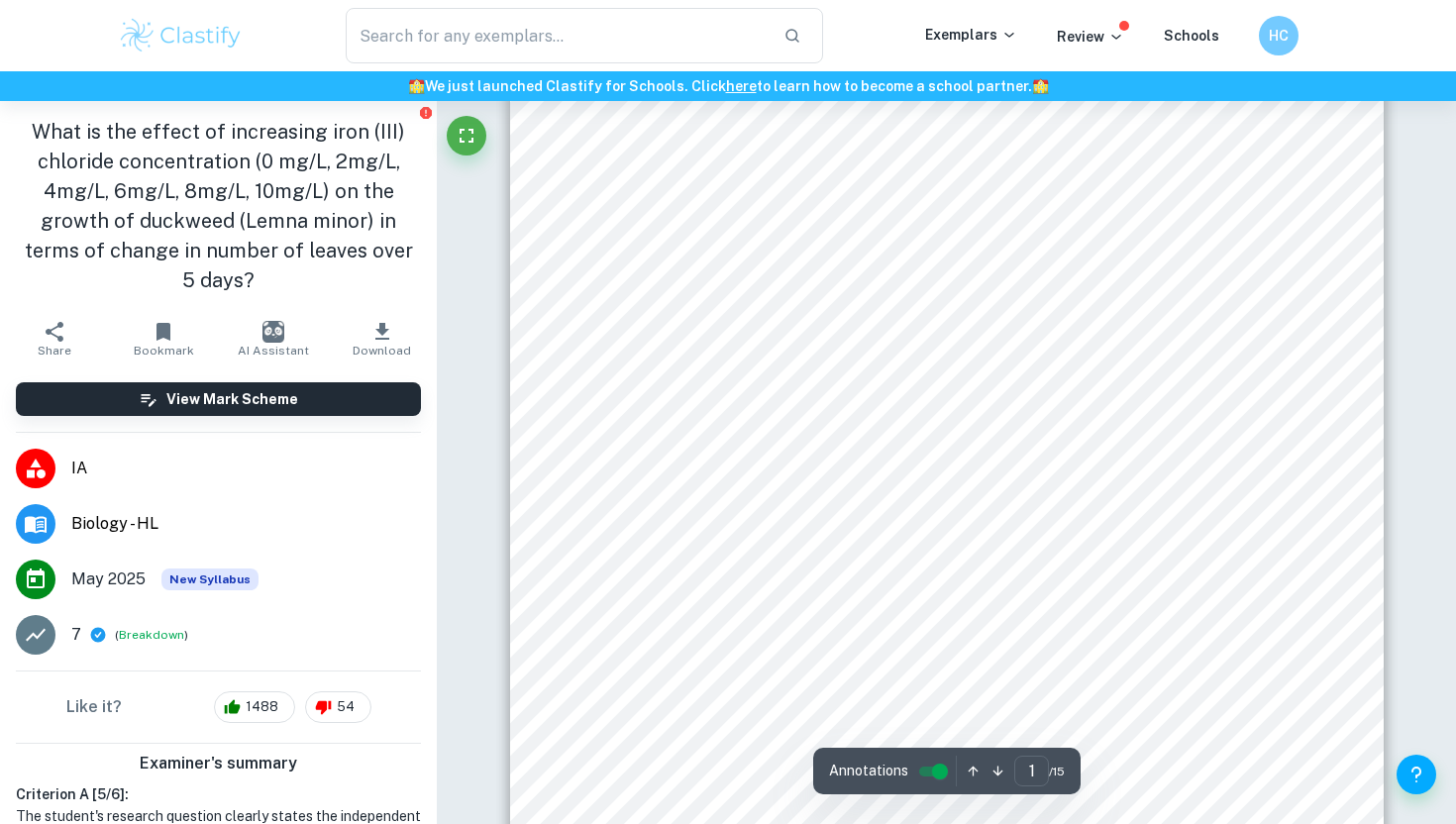 scroll, scrollTop: 0, scrollLeft: 0, axis: both 